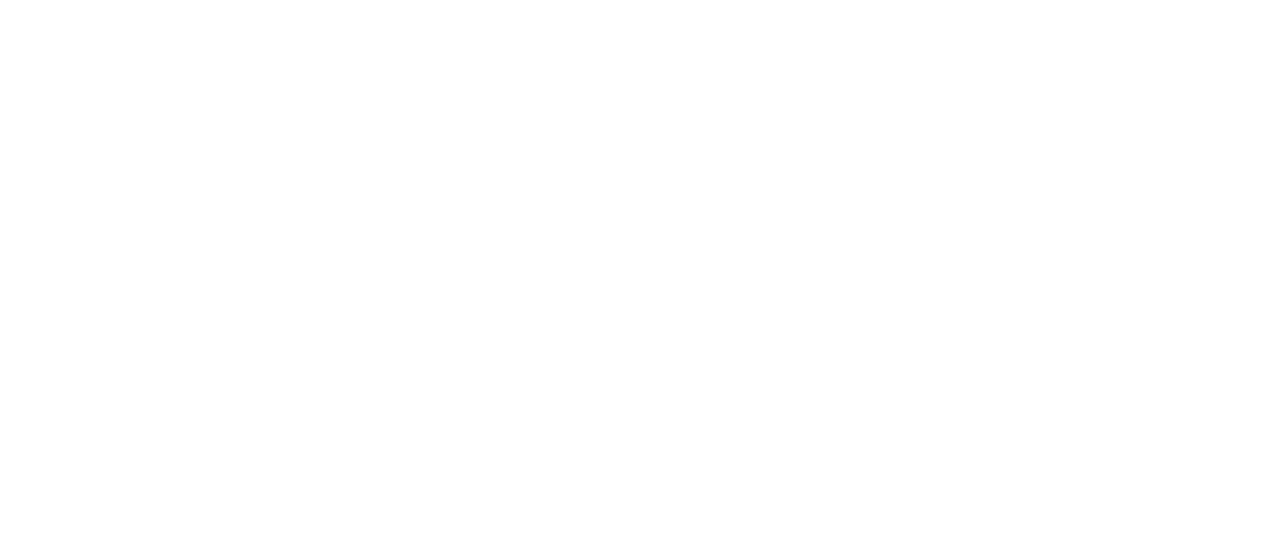 scroll, scrollTop: 0, scrollLeft: 0, axis: both 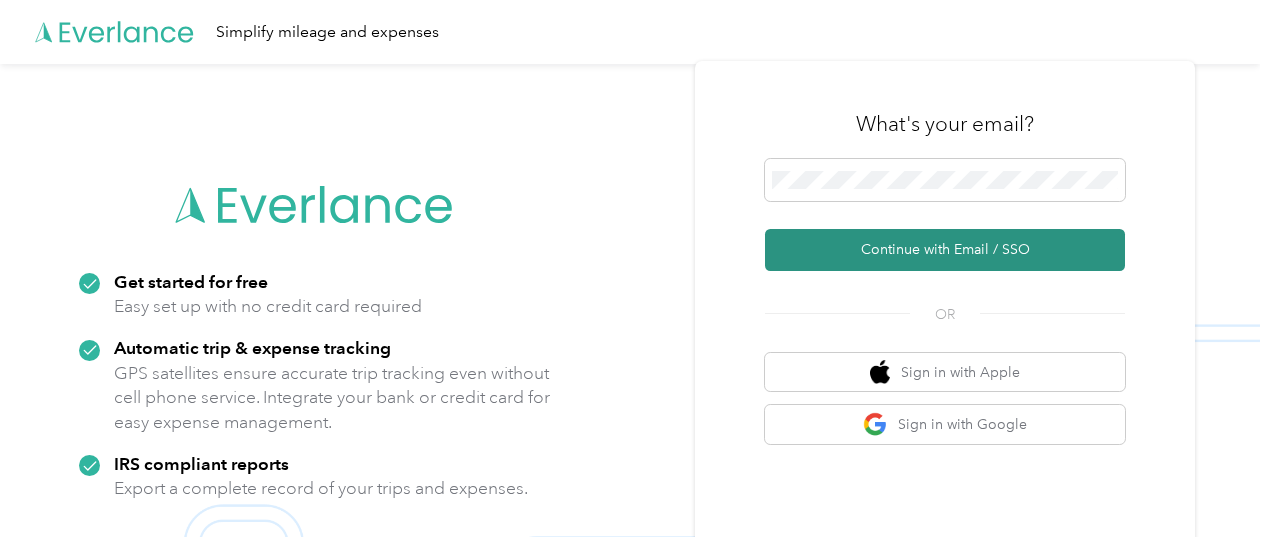 click on "Continue with Email / SSO" at bounding box center (945, 250) 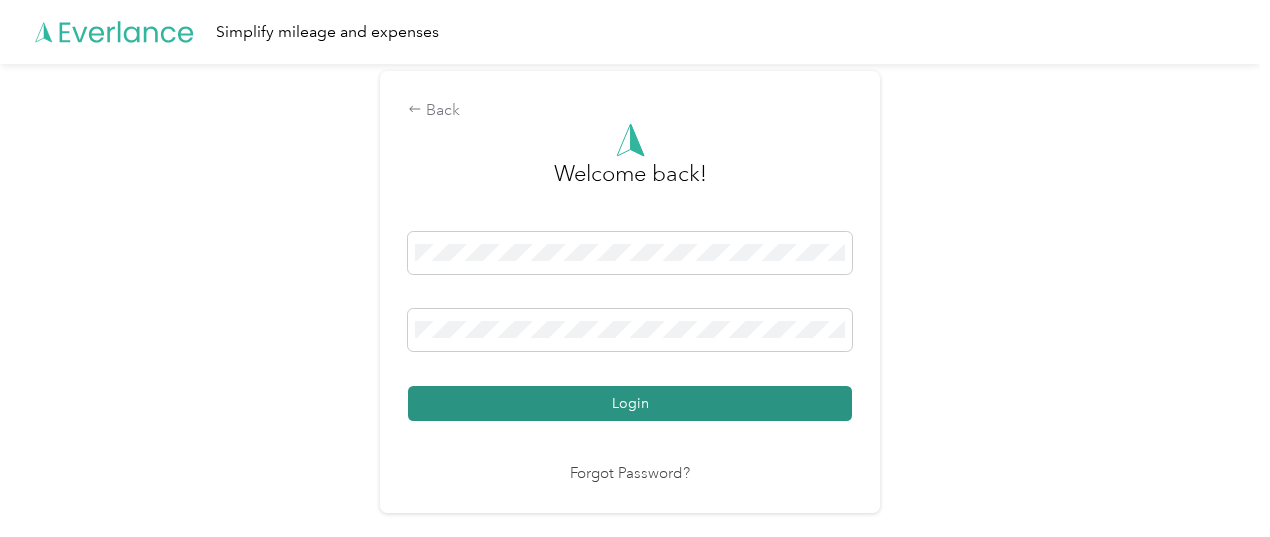 click on "Login" at bounding box center [630, 403] 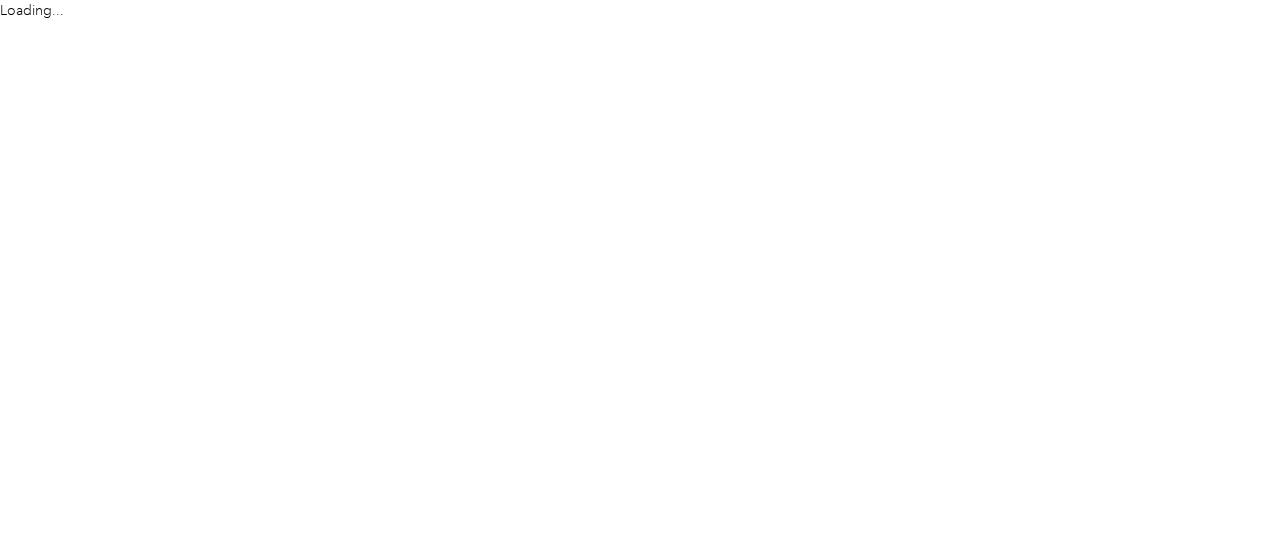 scroll, scrollTop: 0, scrollLeft: 0, axis: both 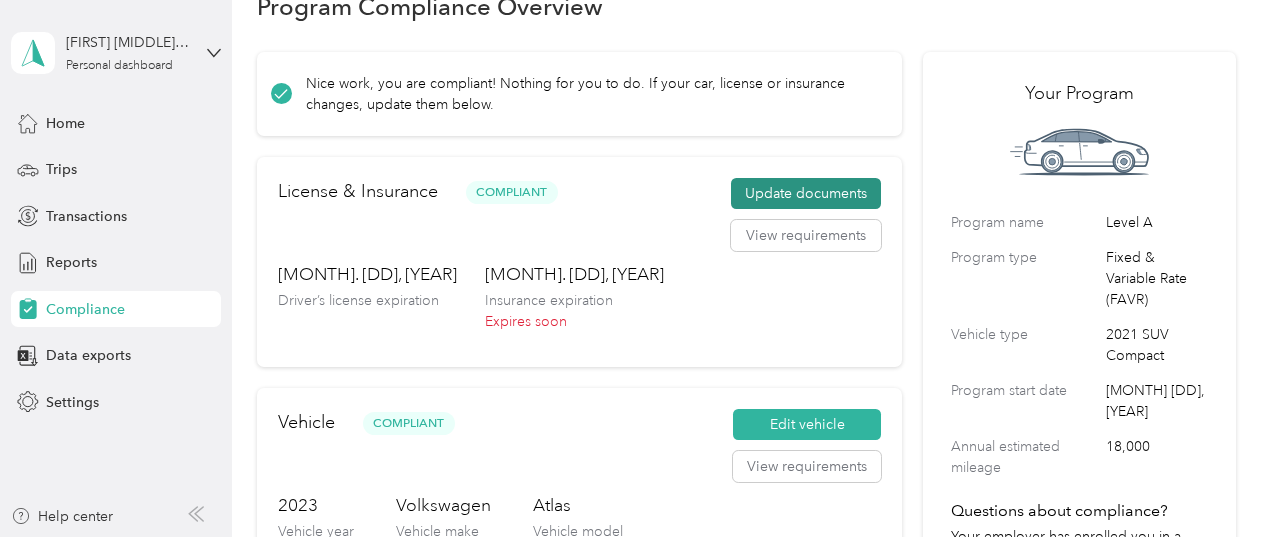 click on "Update documents" at bounding box center [806, 194] 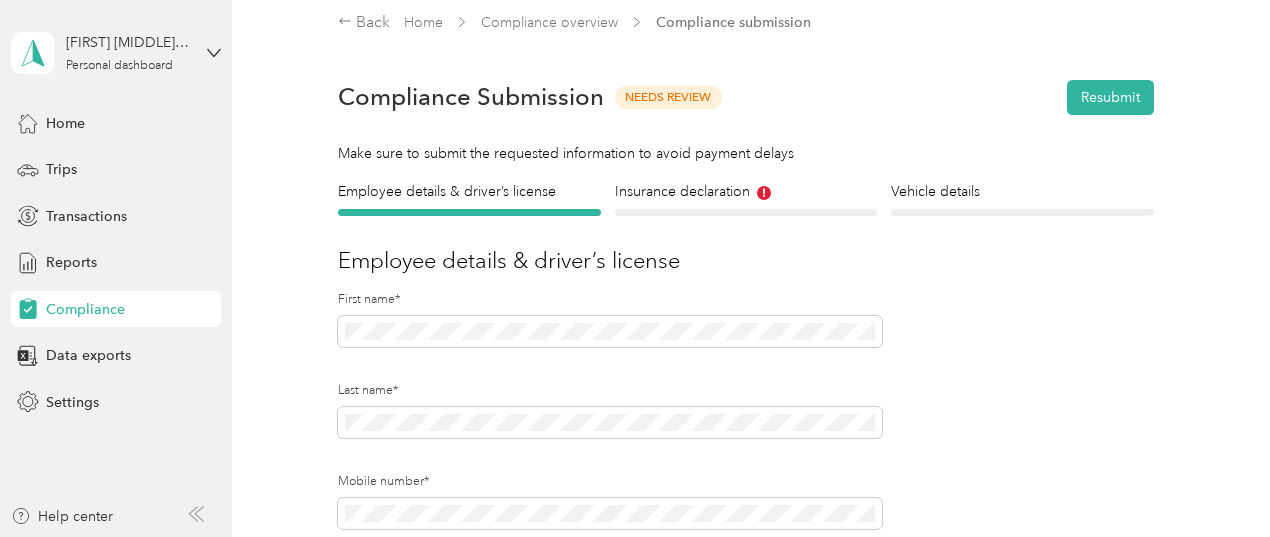scroll, scrollTop: 50, scrollLeft: 0, axis: vertical 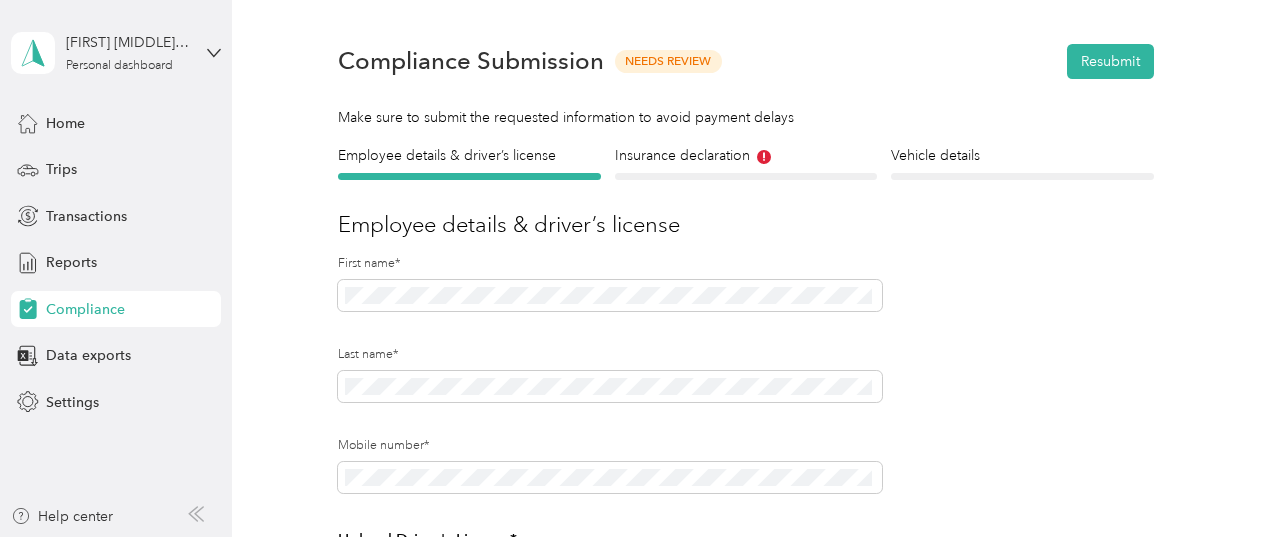 click on "Insurance declaration Insurance" at bounding box center [746, 162] 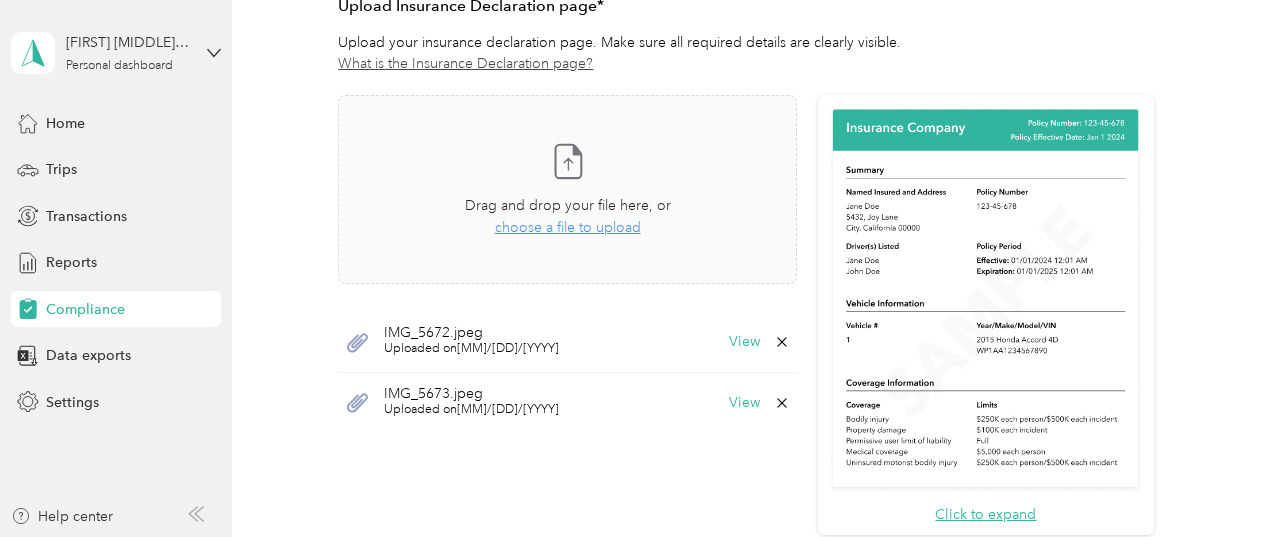 scroll, scrollTop: 572, scrollLeft: 0, axis: vertical 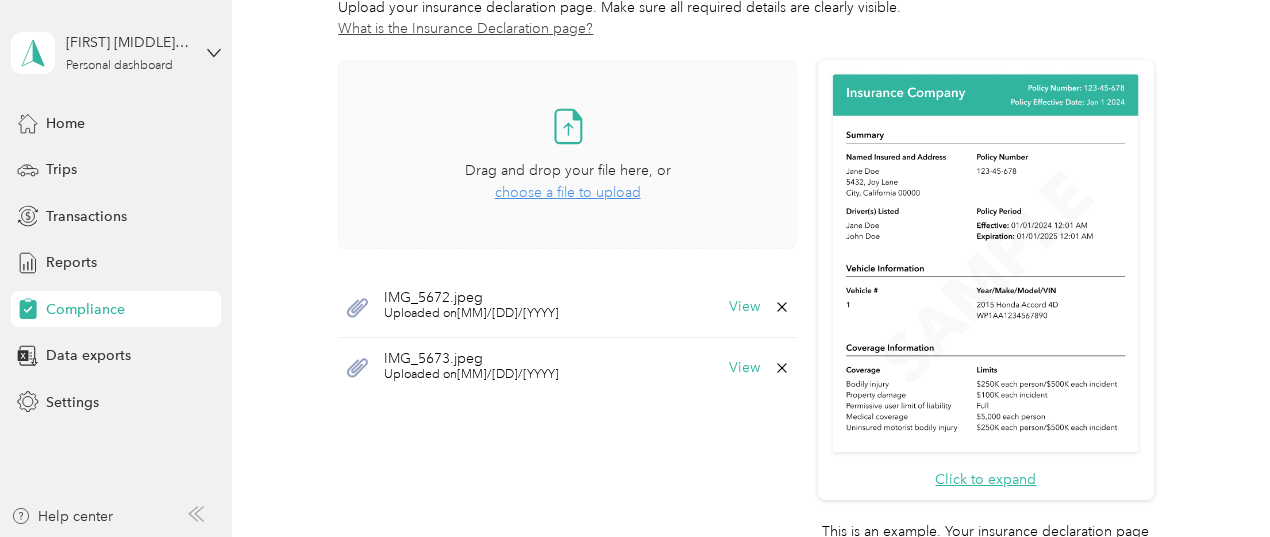 click on "choose a file to upload" at bounding box center [568, 192] 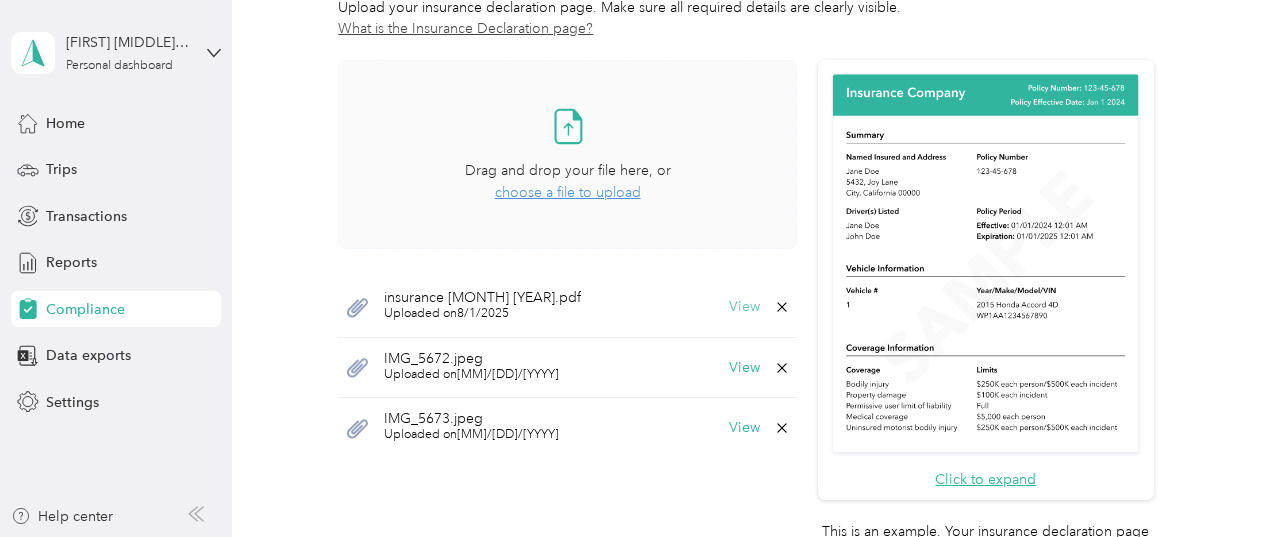 click on "View" at bounding box center [744, 307] 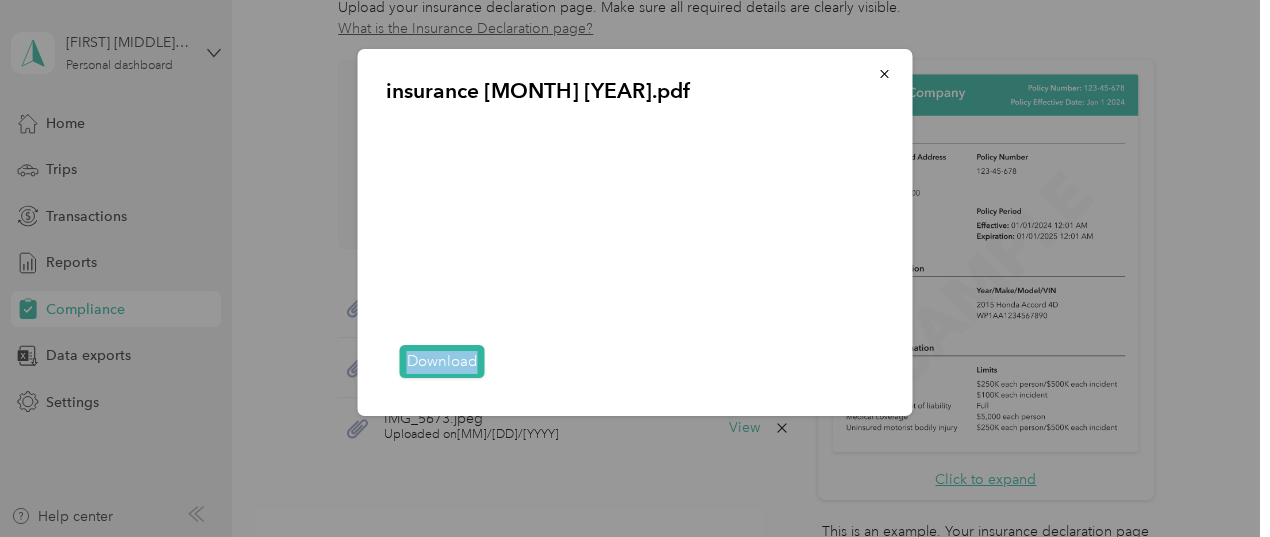 drag, startPoint x: 876, startPoint y: 379, endPoint x: 894, endPoint y: 349, distance: 34.98571 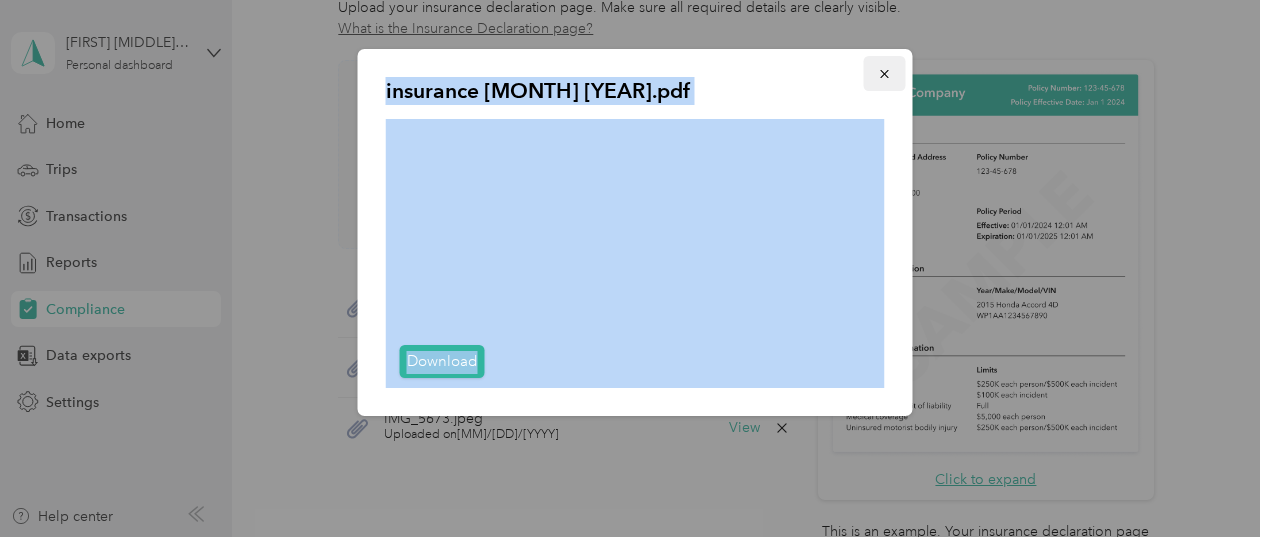 drag, startPoint x: 878, startPoint y: 385, endPoint x: 886, endPoint y: 73, distance: 312.10254 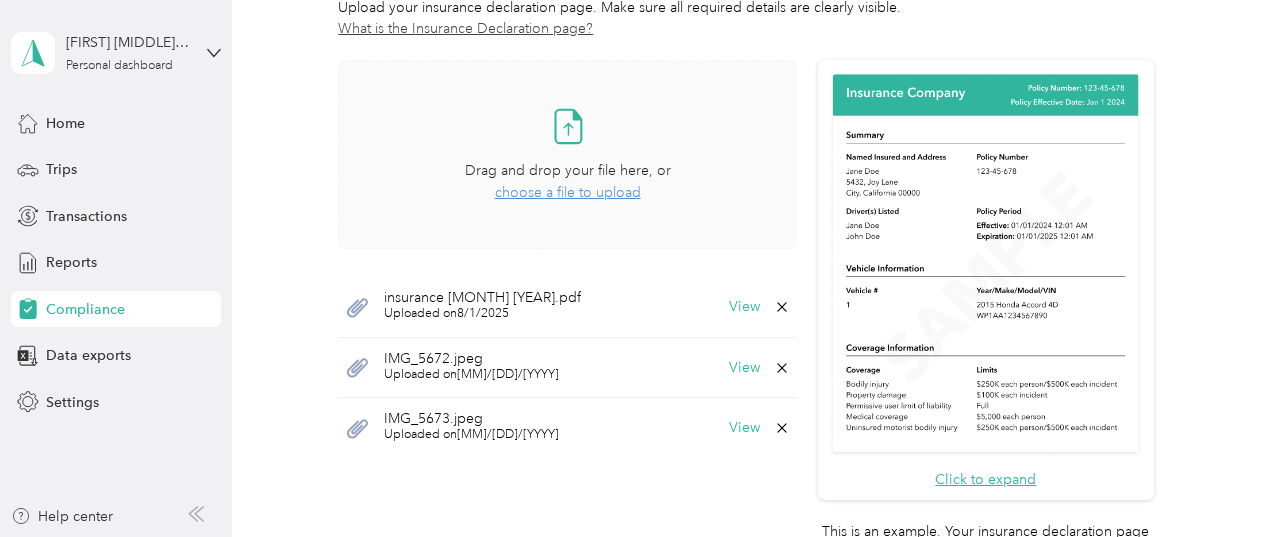 click on "insurance aug. 2024.pdf" at bounding box center (482, 298) 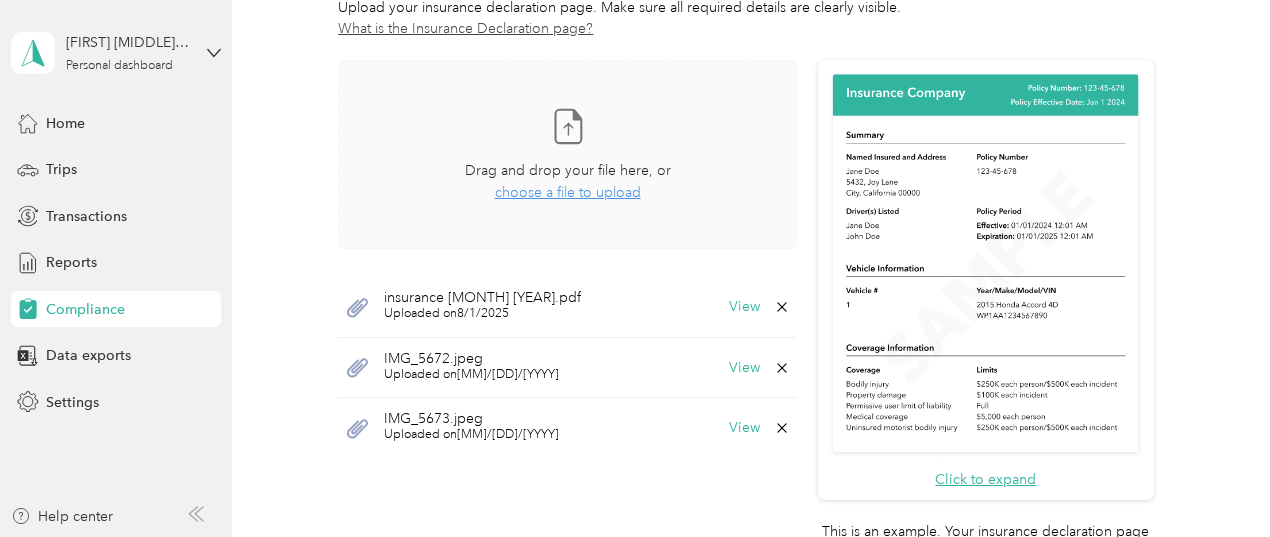 scroll, scrollTop: 510, scrollLeft: 0, axis: vertical 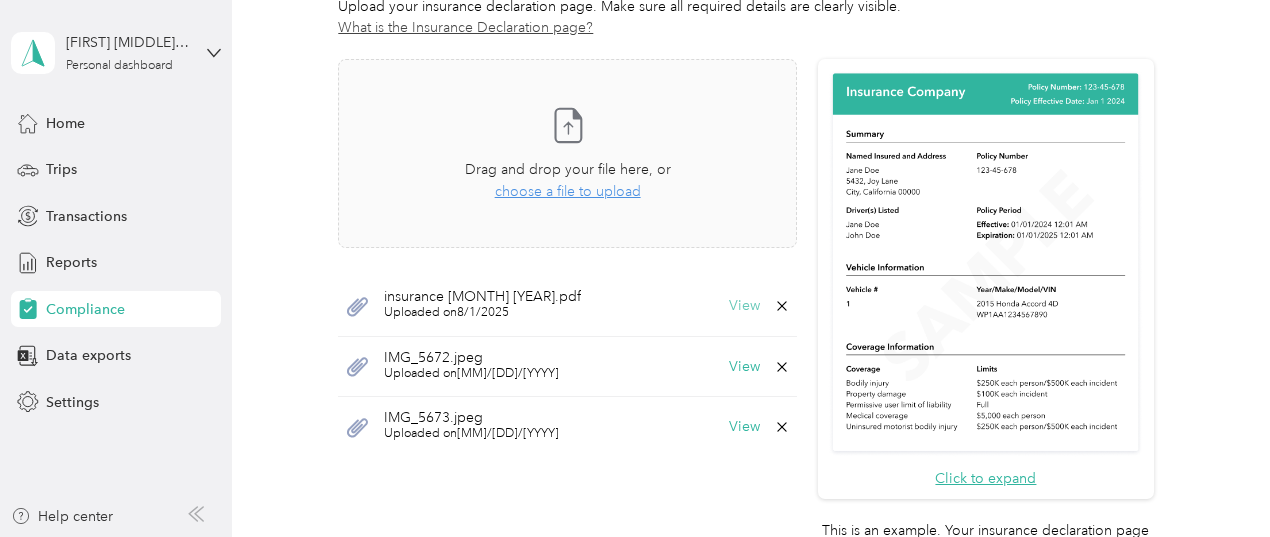 click on "View" at bounding box center (744, 306) 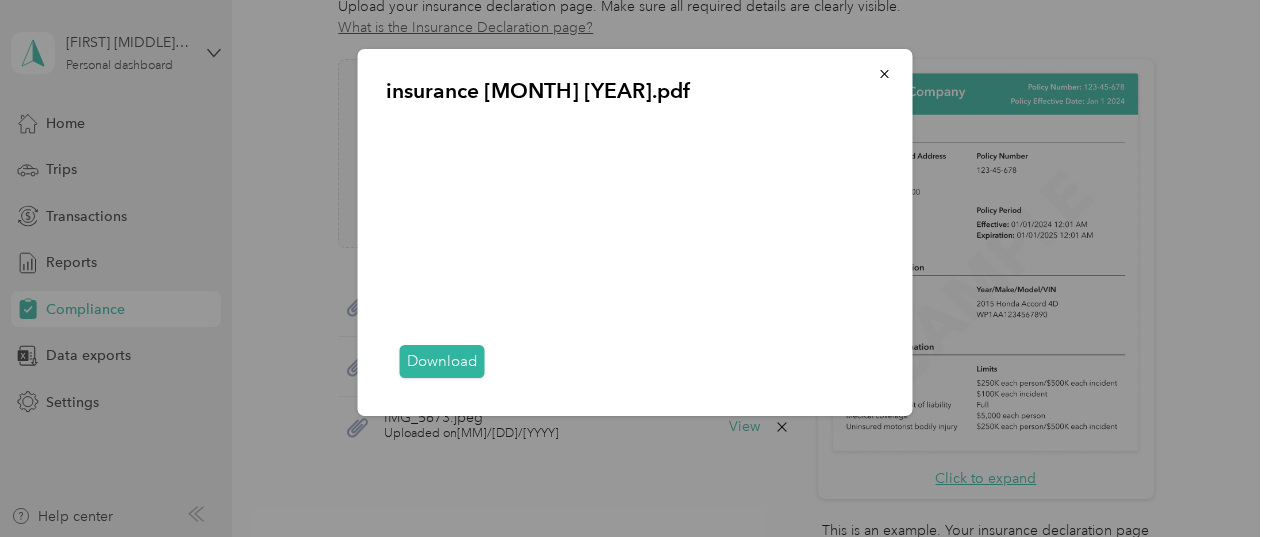 click on "Download" at bounding box center [635, 362] 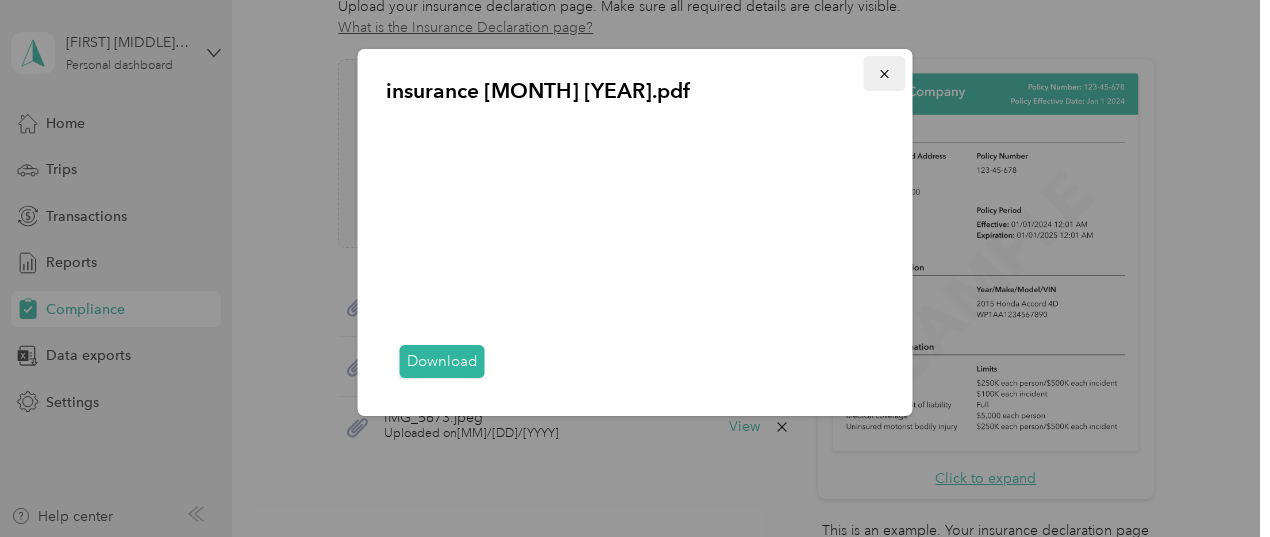 click 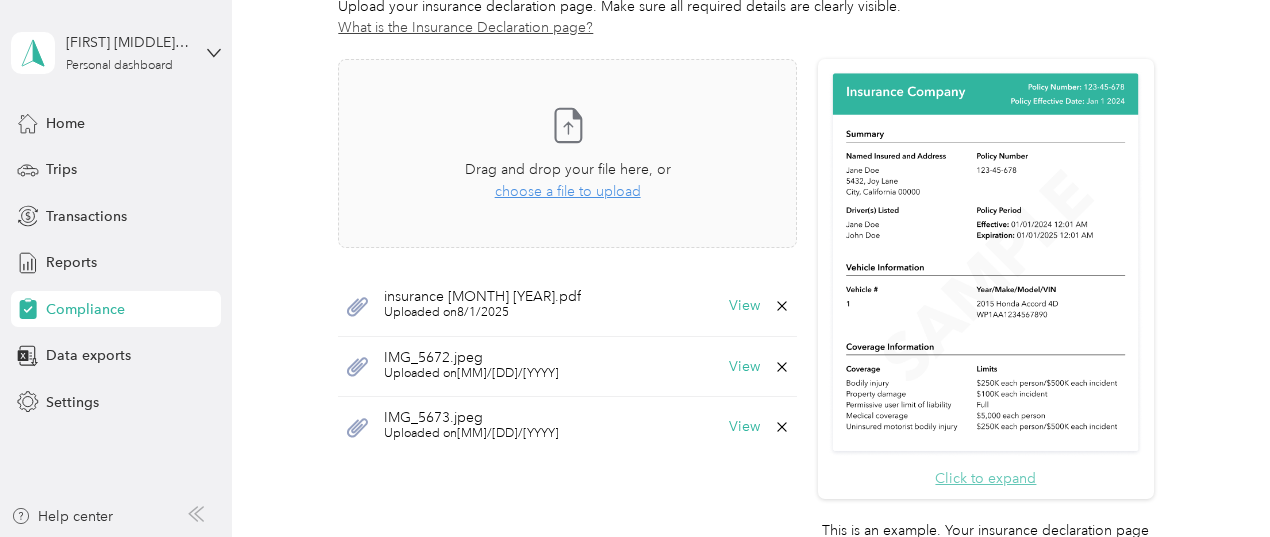 click on "Click to expand" at bounding box center [985, 478] 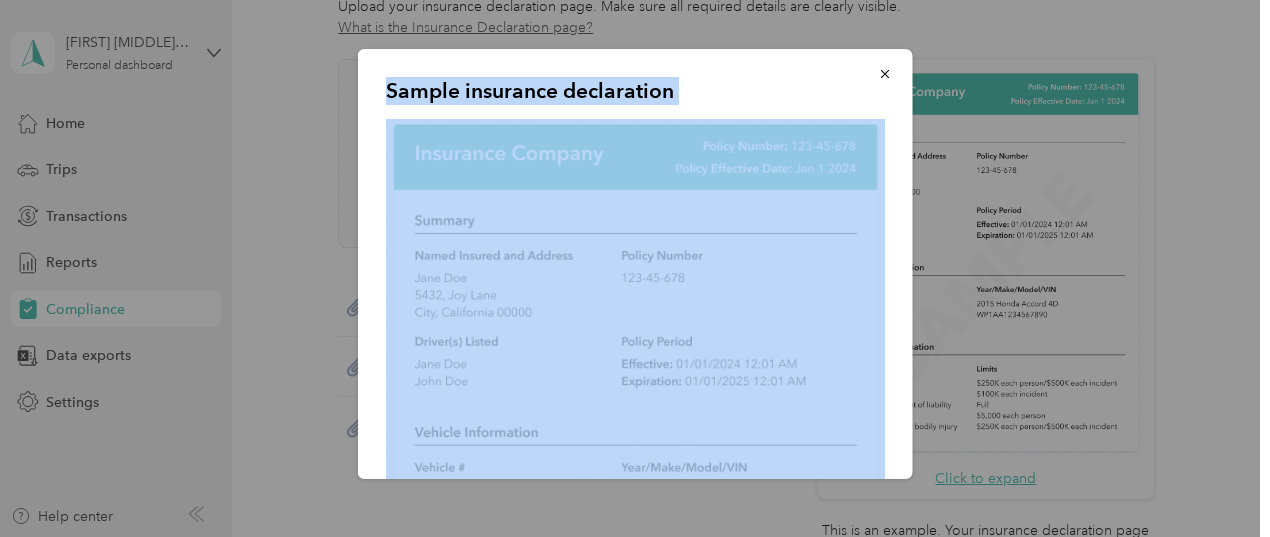 click on "Sample insurance declaration" at bounding box center [635, 91] 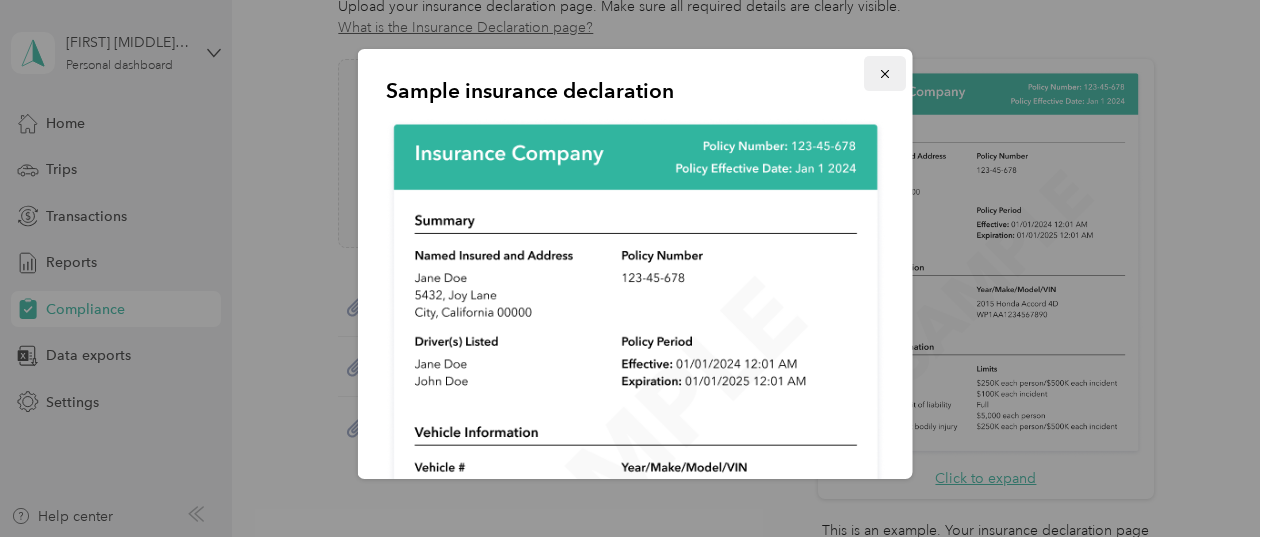 click 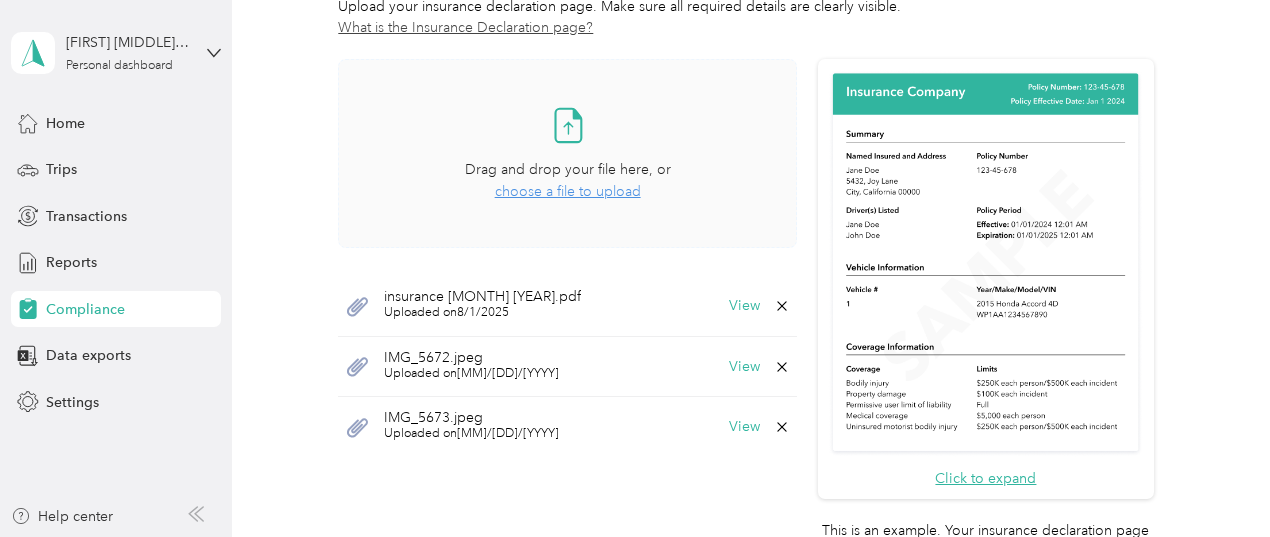 click 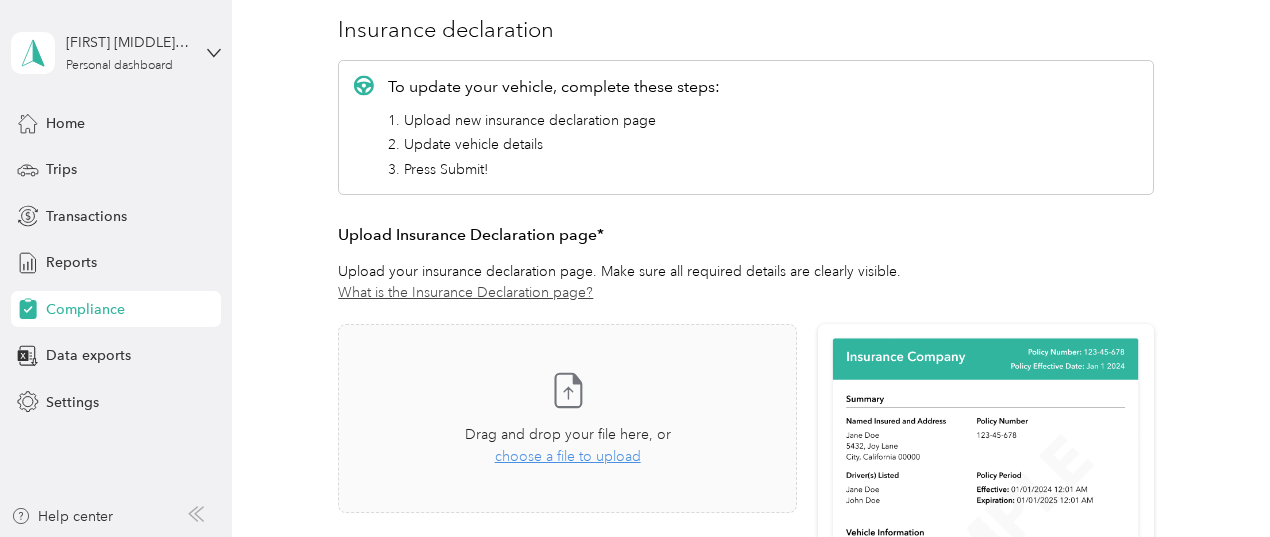 scroll, scrollTop: 0, scrollLeft: 0, axis: both 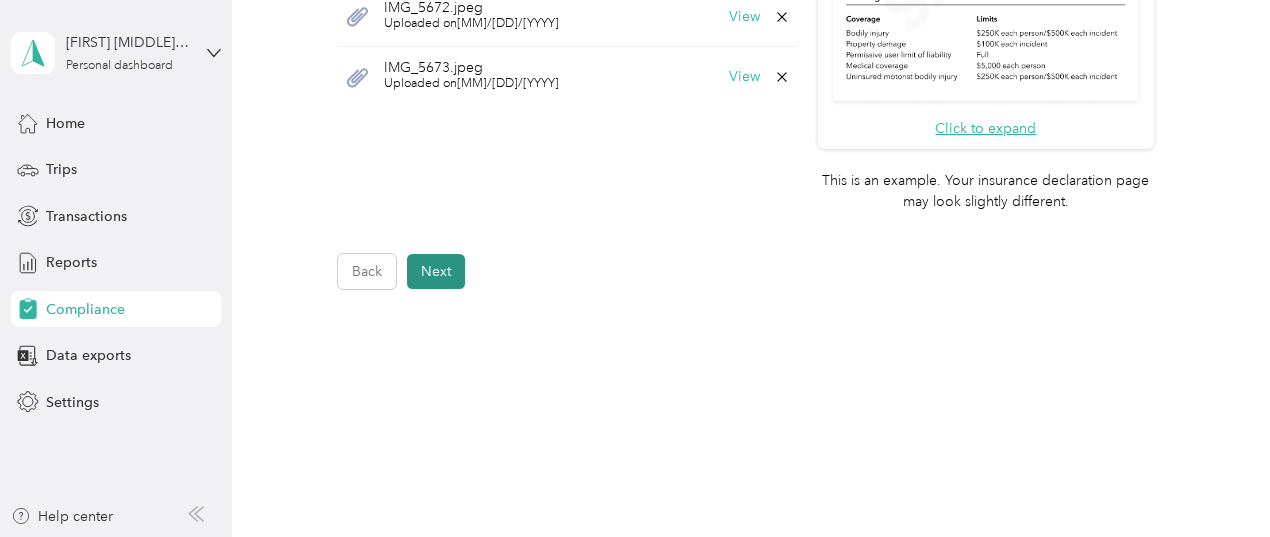 click on "Next" at bounding box center [436, 271] 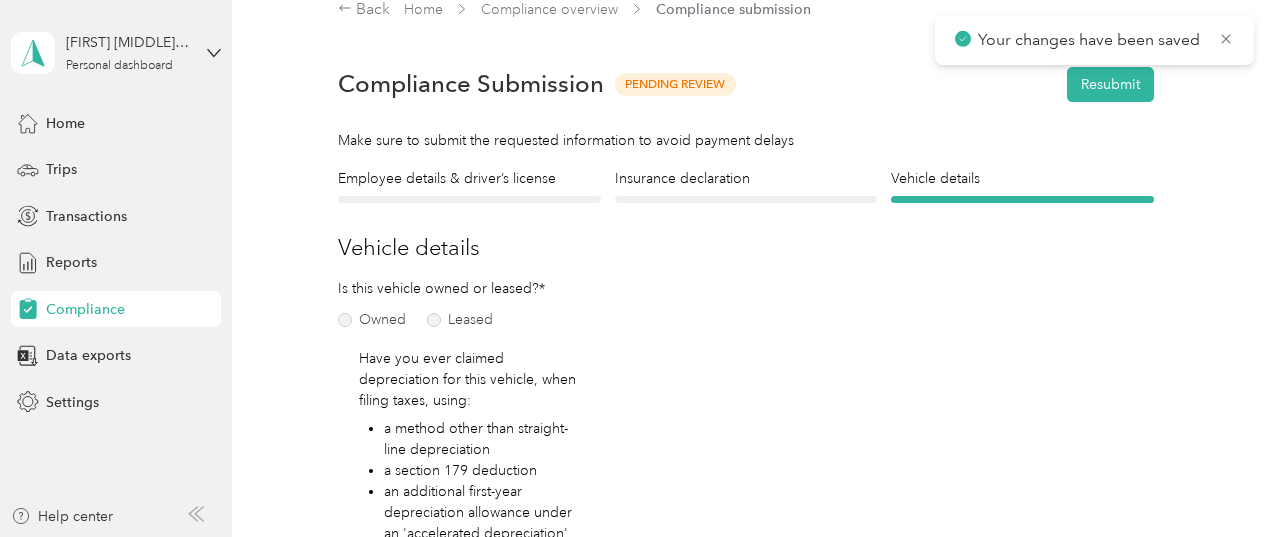 scroll, scrollTop: 24, scrollLeft: 0, axis: vertical 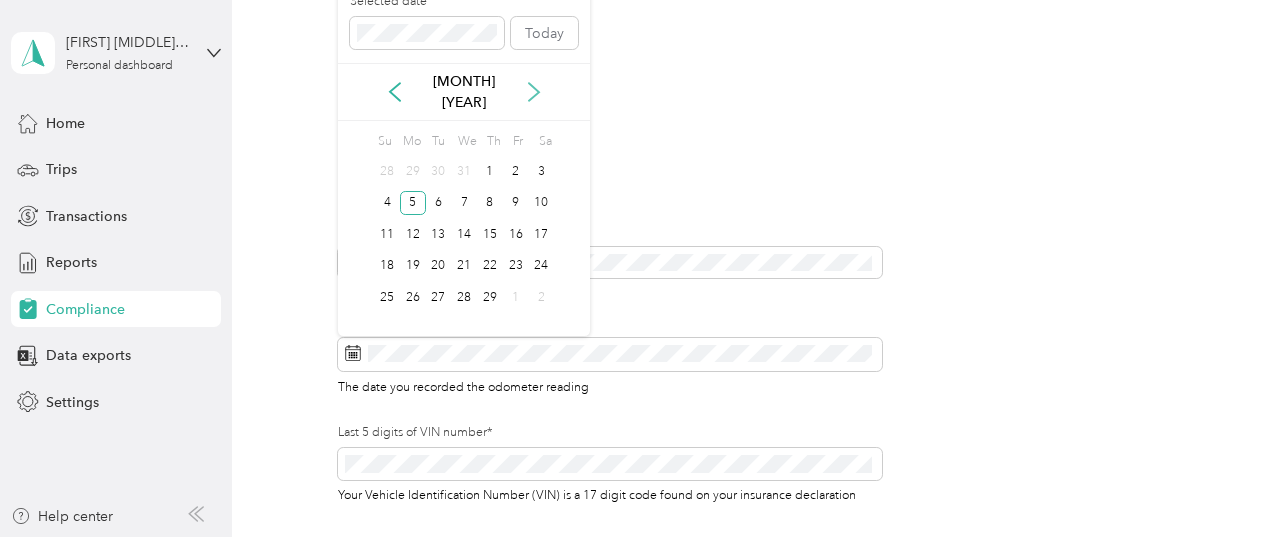 click 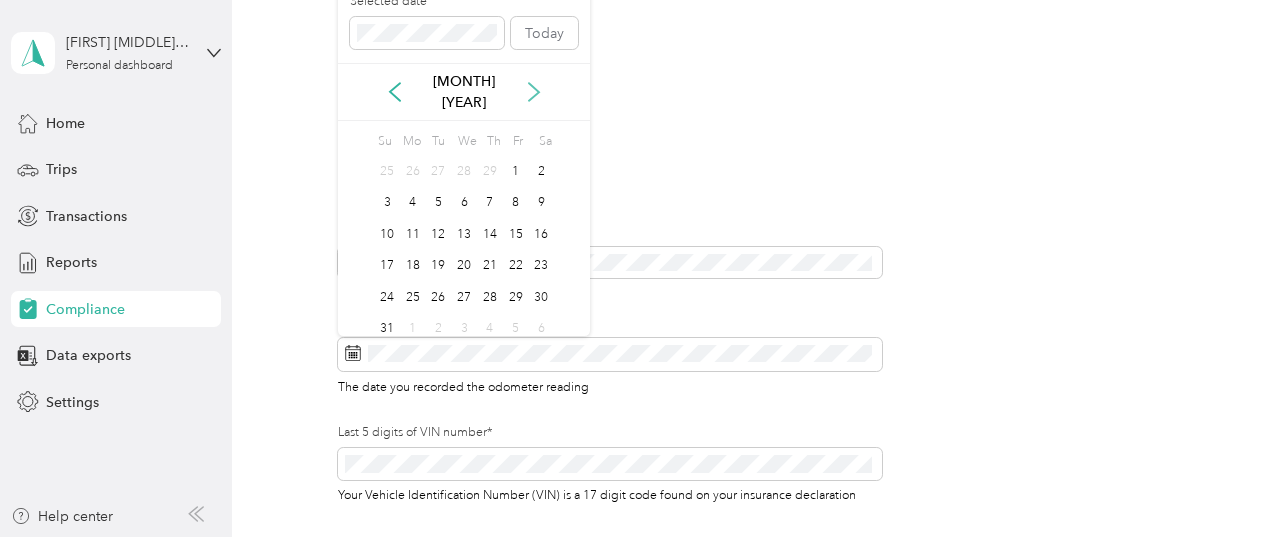 click 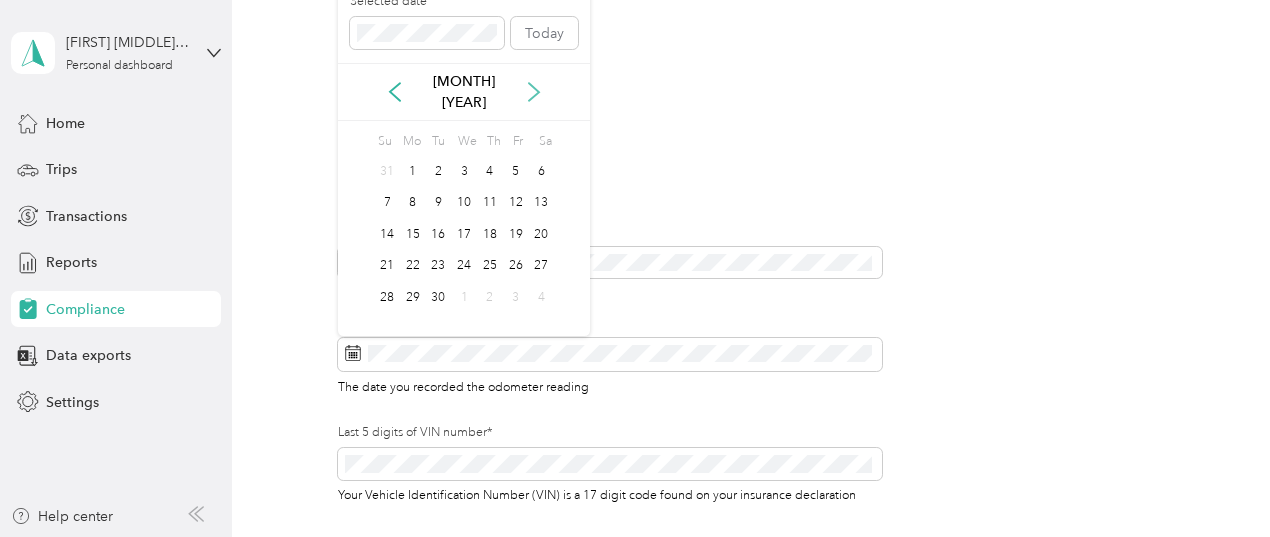 click 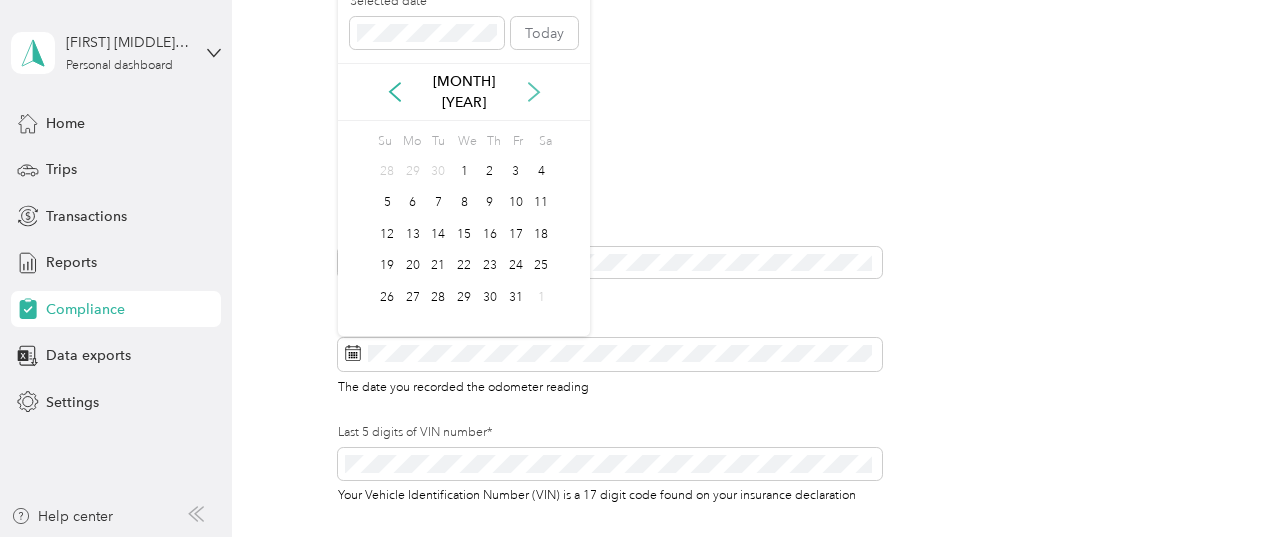 click 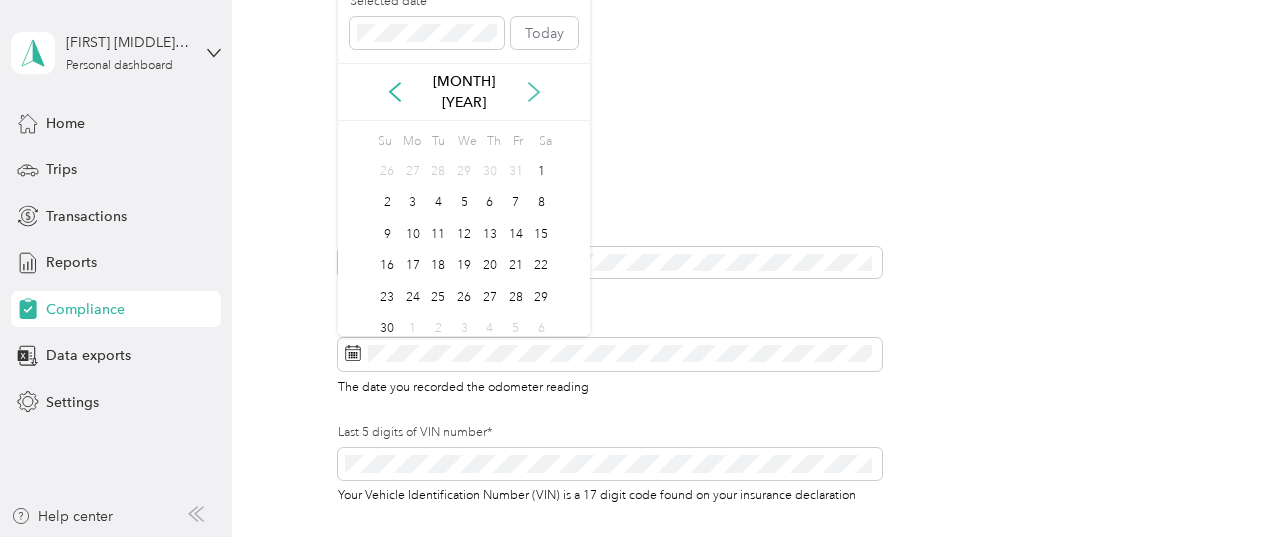 click 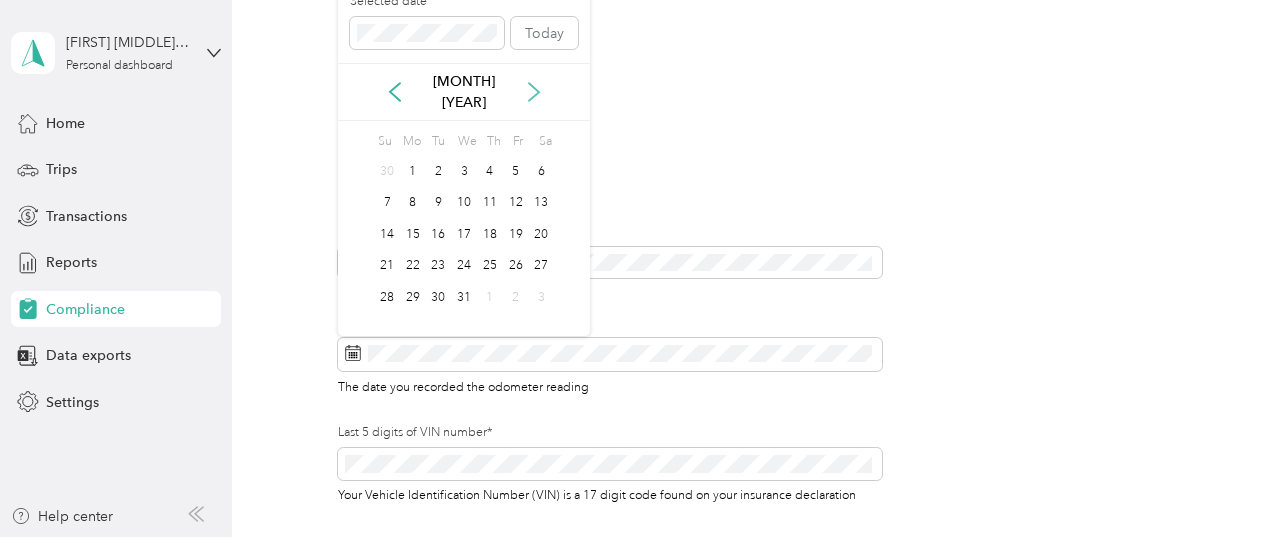 click 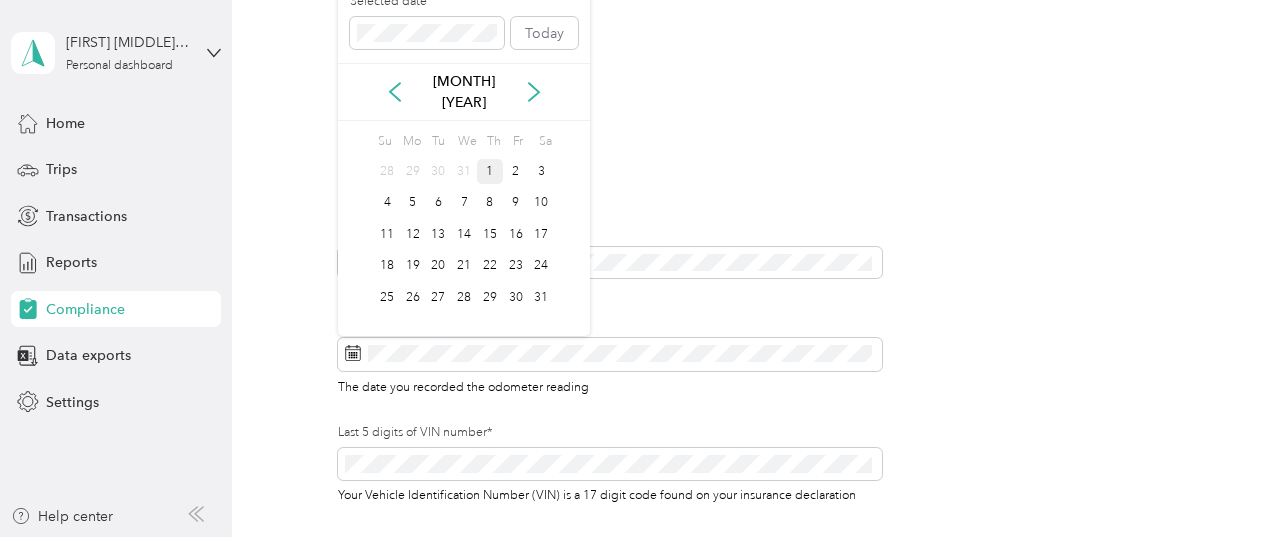 click on "1" at bounding box center [490, 171] 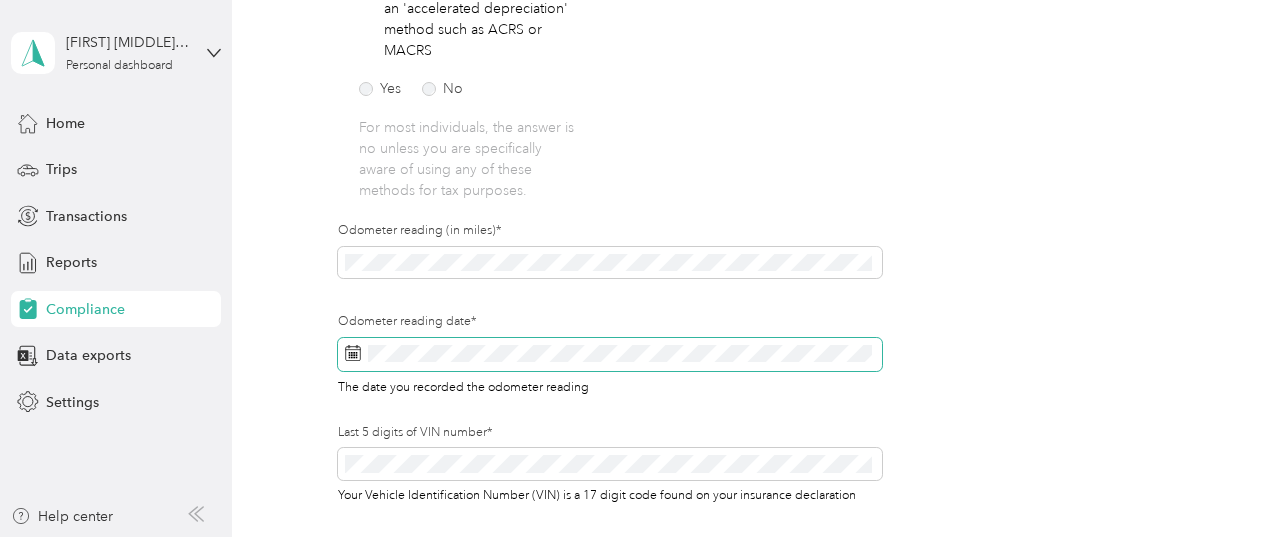 click 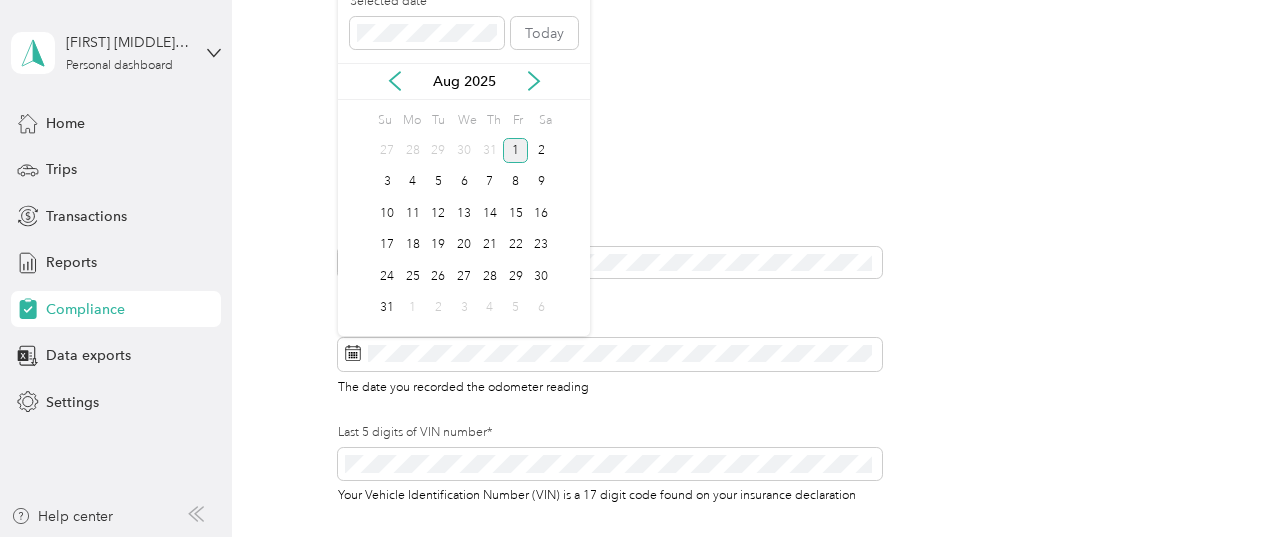 click on "1" at bounding box center (516, 150) 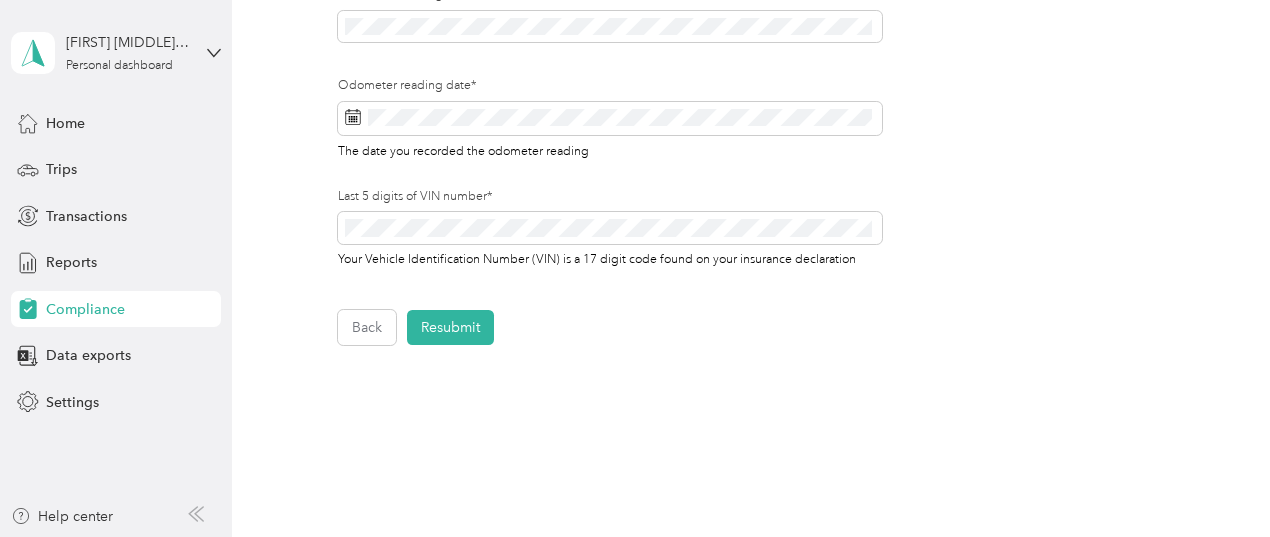 scroll, scrollTop: 886, scrollLeft: 0, axis: vertical 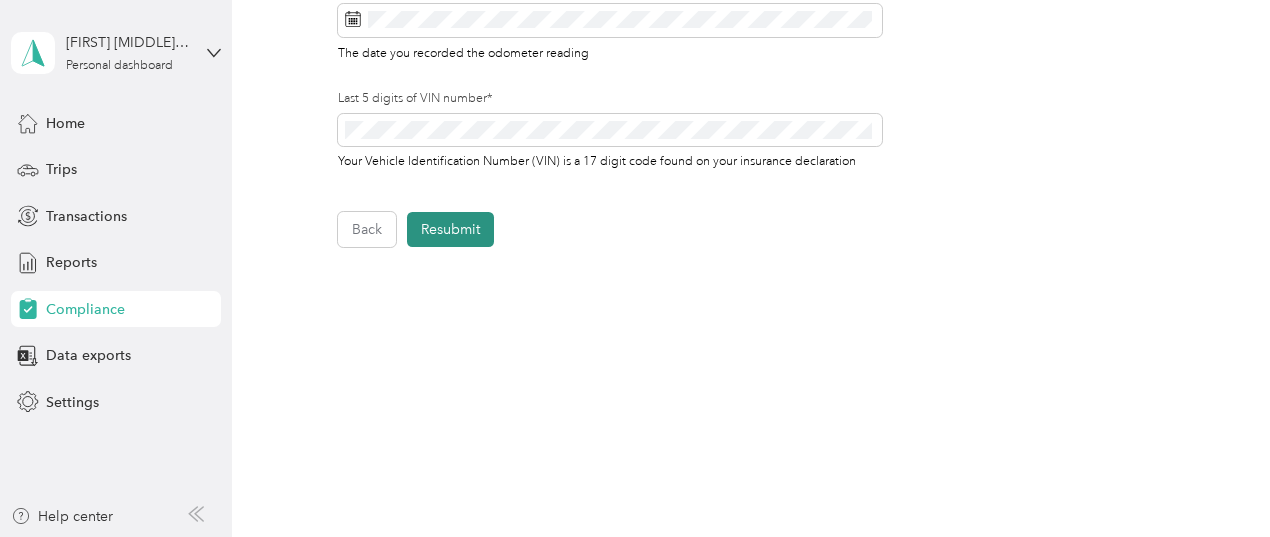 click on "Resubmit" at bounding box center [450, 229] 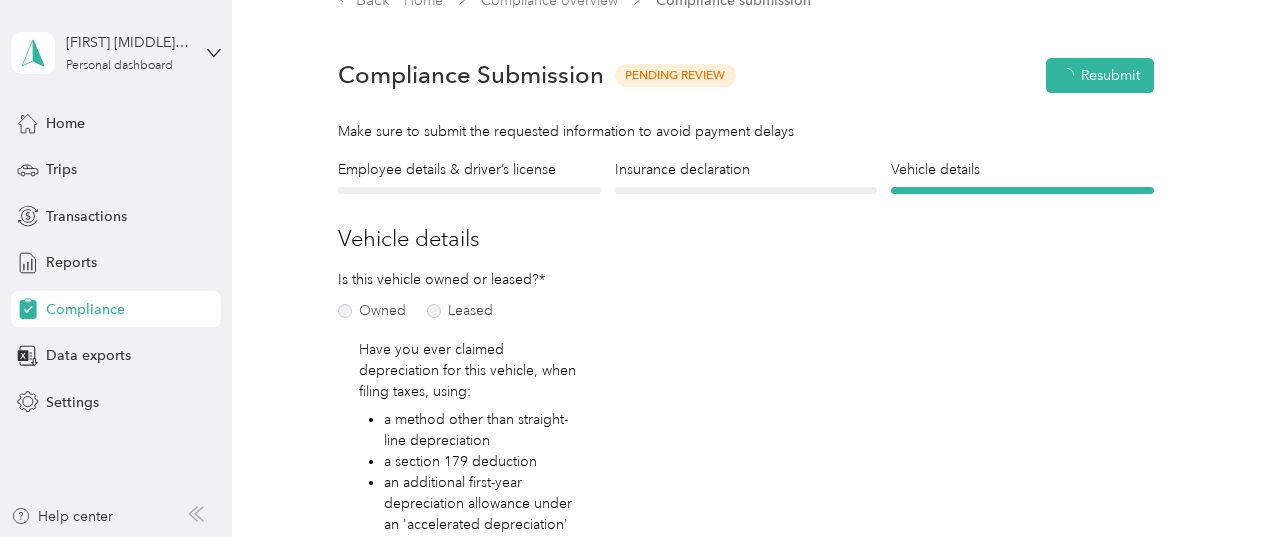 scroll, scrollTop: 24, scrollLeft: 0, axis: vertical 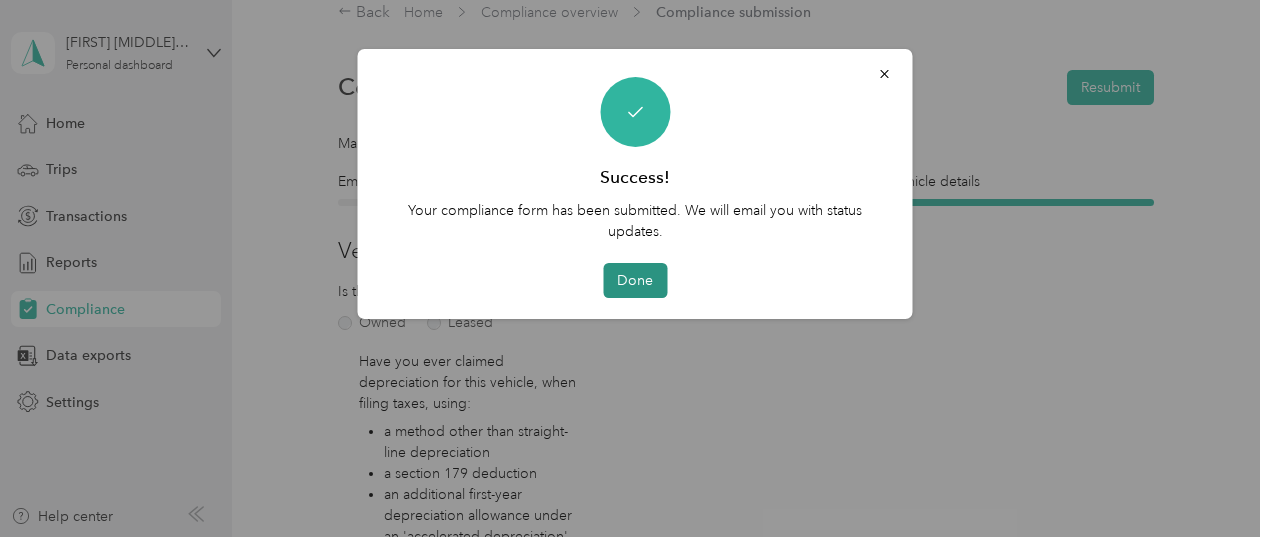 click on "Done" at bounding box center (635, 280) 